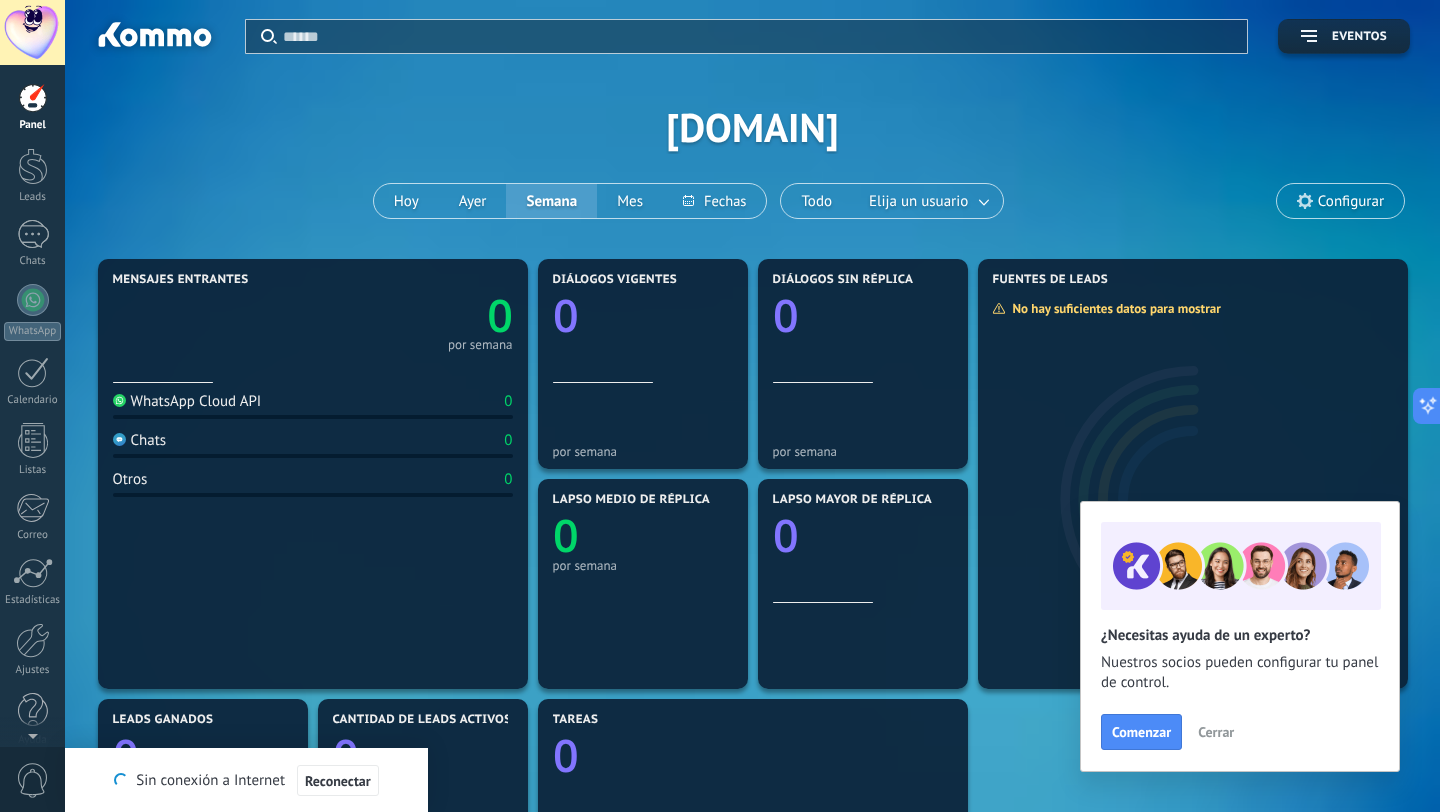 click on "Aplicar Eventos [DOMAIN] Hoy Ayer Semana Mes Todo Elija un usuario Configurar" at bounding box center [752, 127] 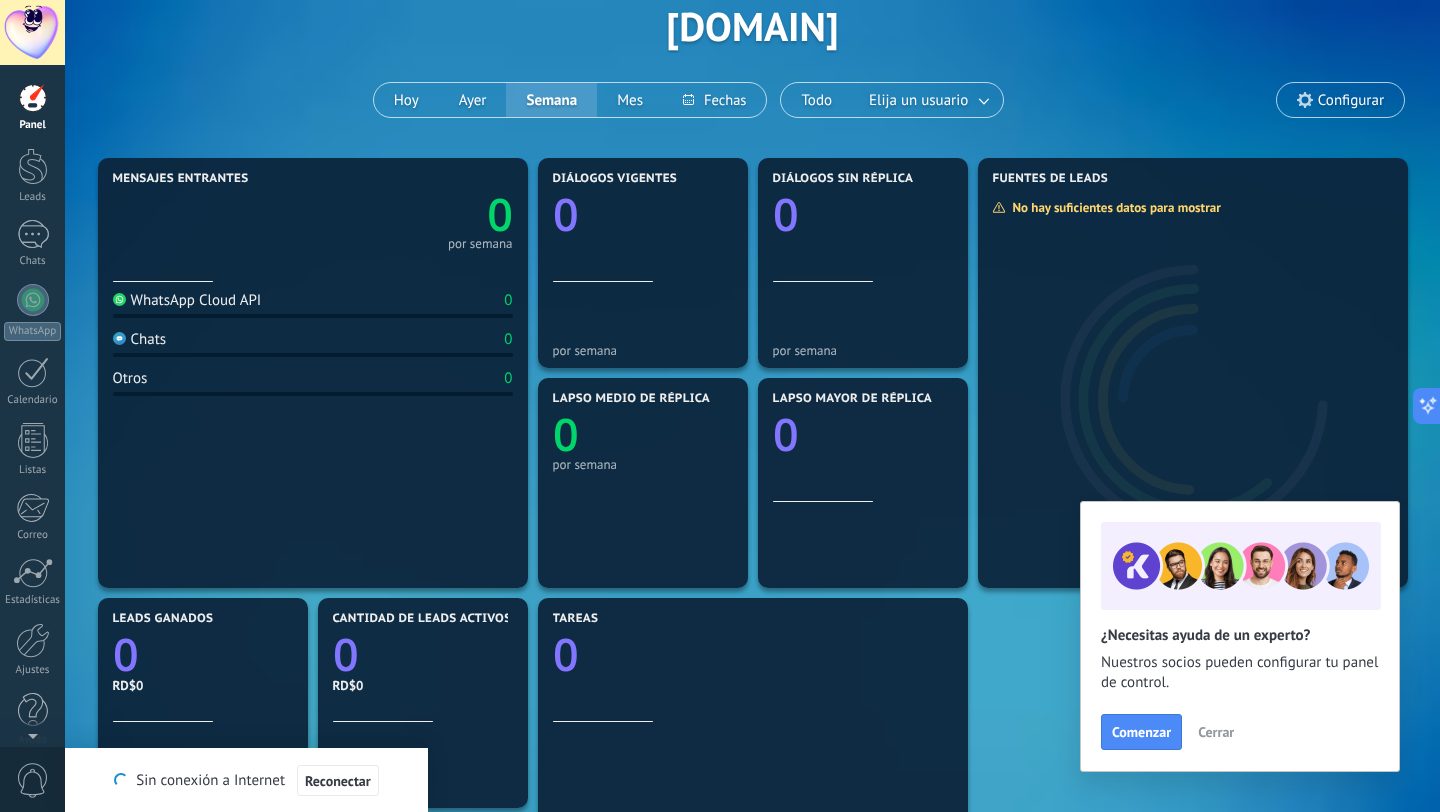 scroll, scrollTop: 107, scrollLeft: 0, axis: vertical 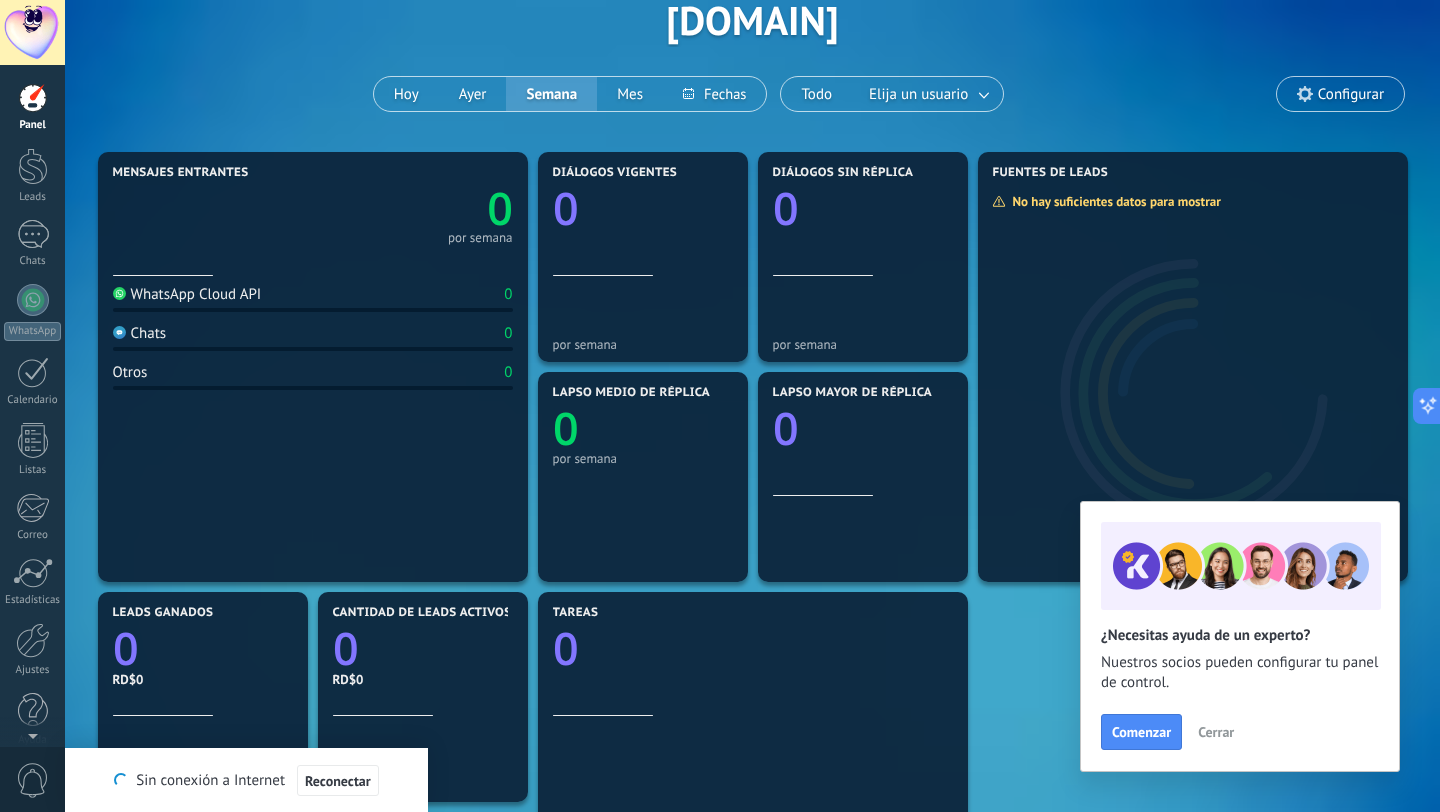 click on "WhatsApp Cloud API" at bounding box center [187, 294] 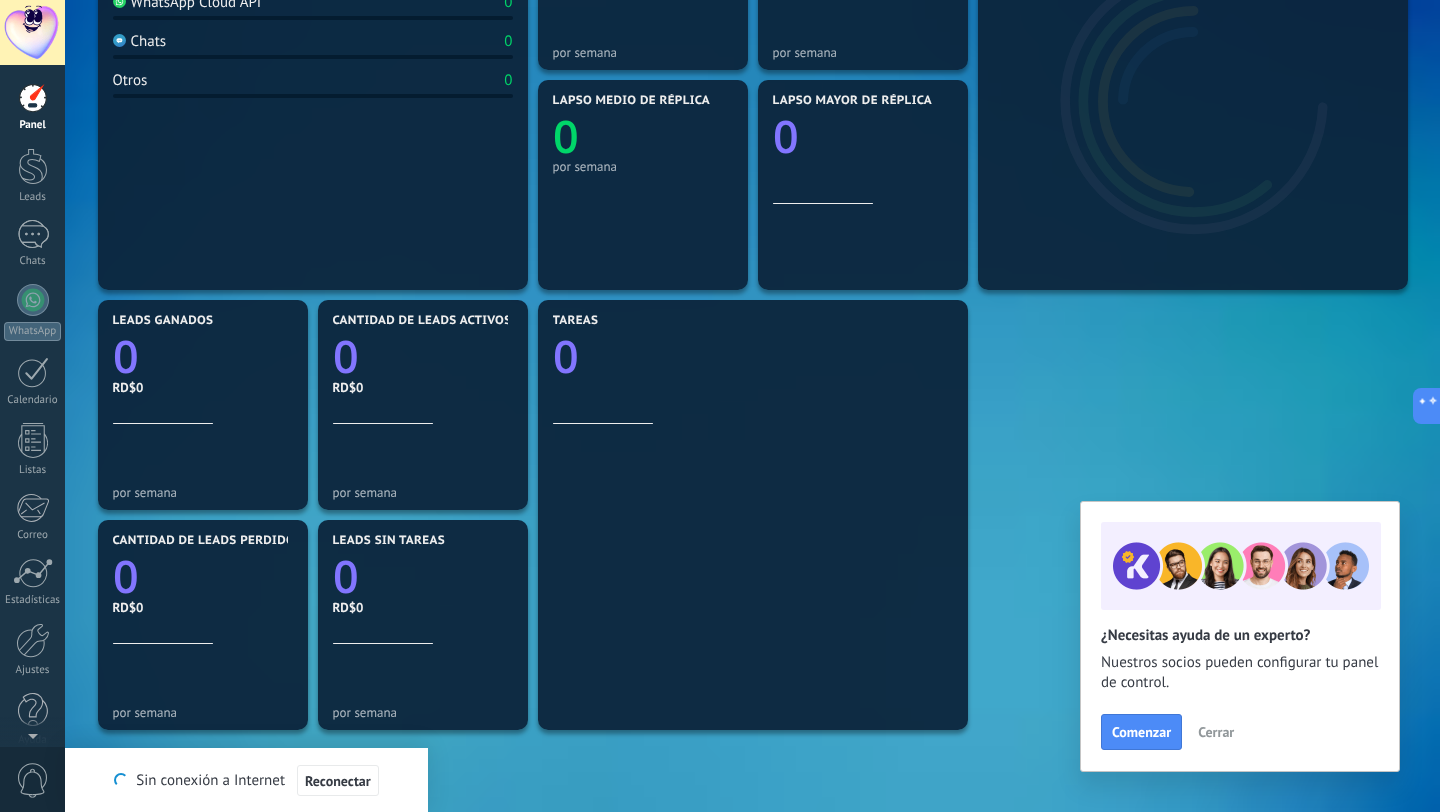 scroll, scrollTop: 603, scrollLeft: 0, axis: vertical 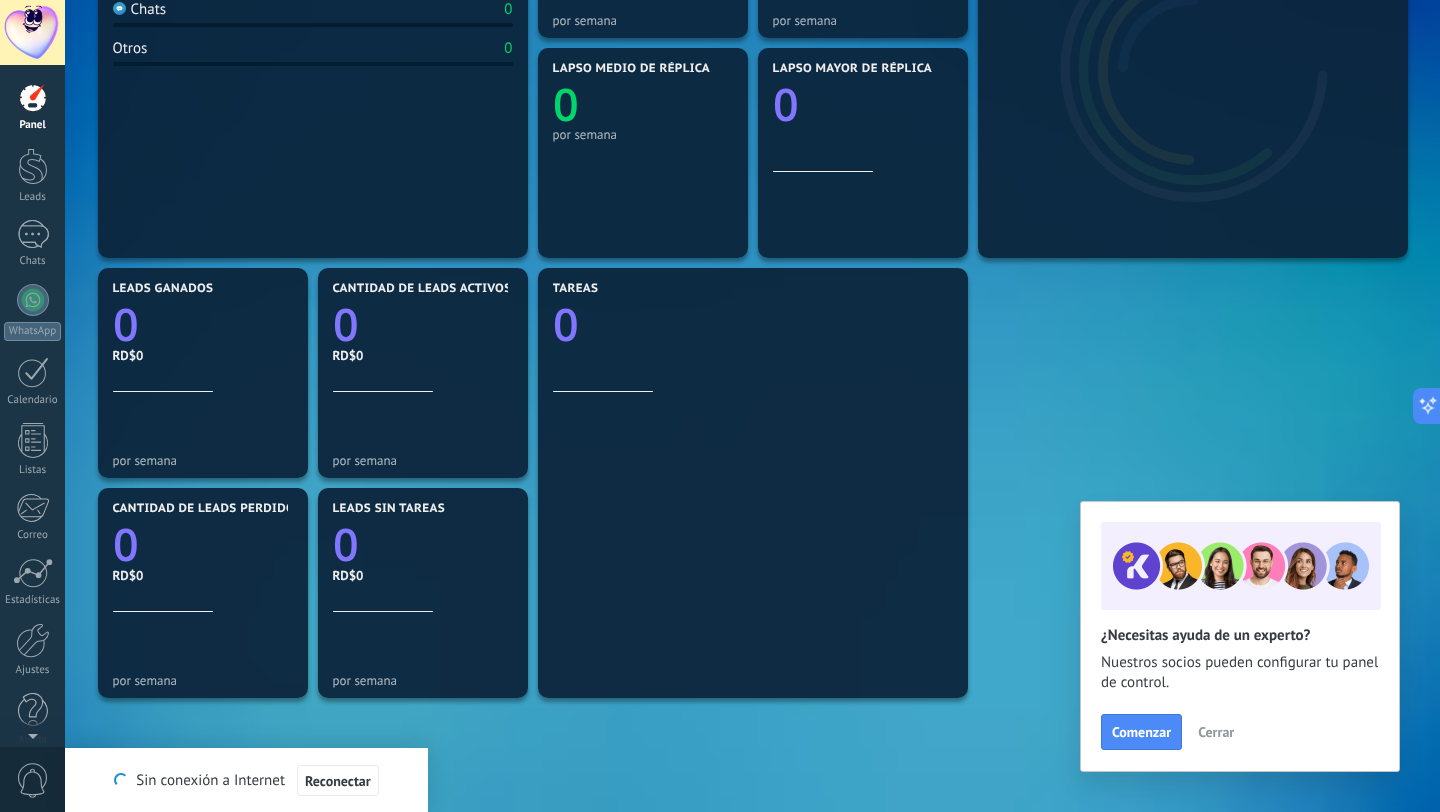 click on "Panel
Leads
Chats
WhatsApp
Clientes" at bounding box center (65, 406) 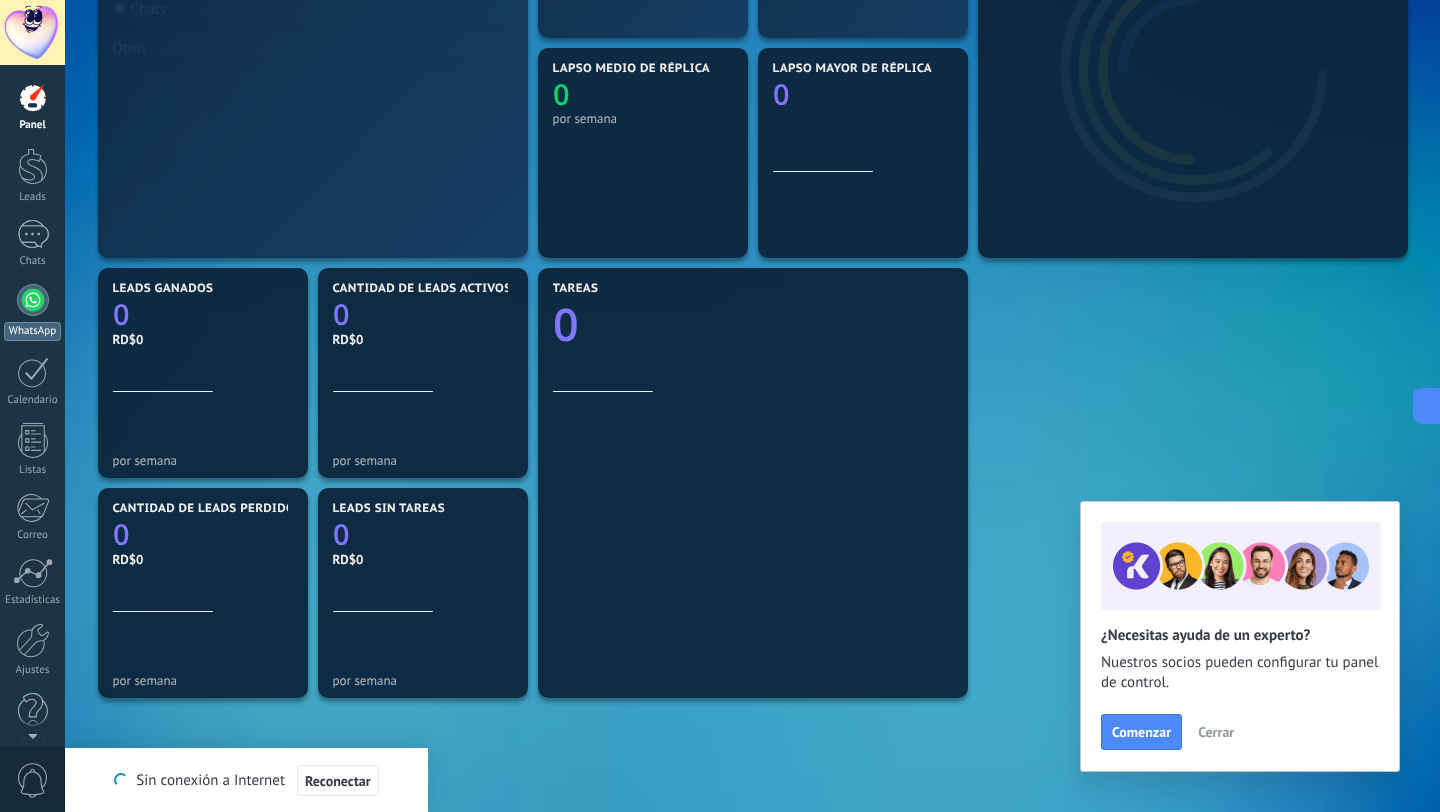 scroll, scrollTop: 0, scrollLeft: 0, axis: both 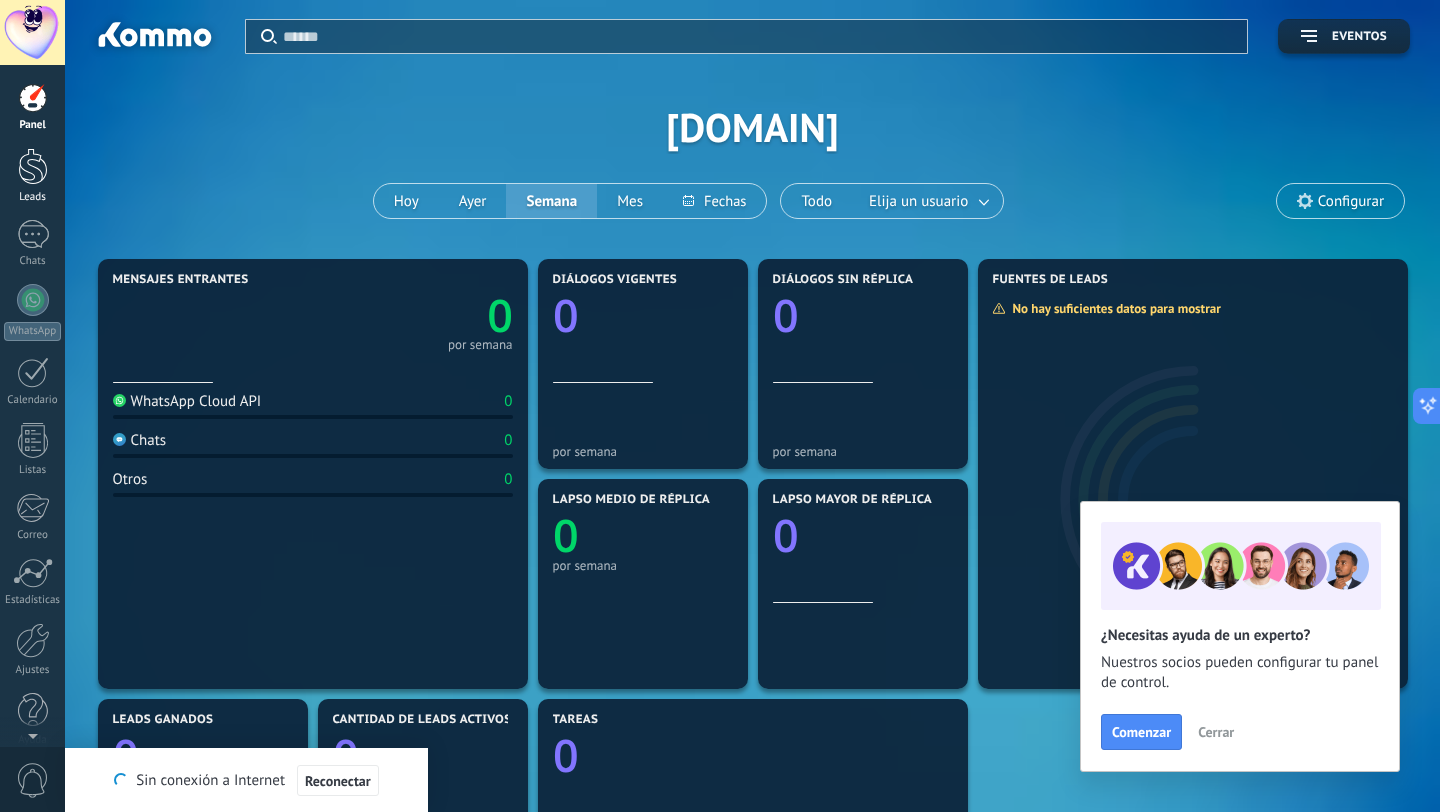 click at bounding box center [33, 166] 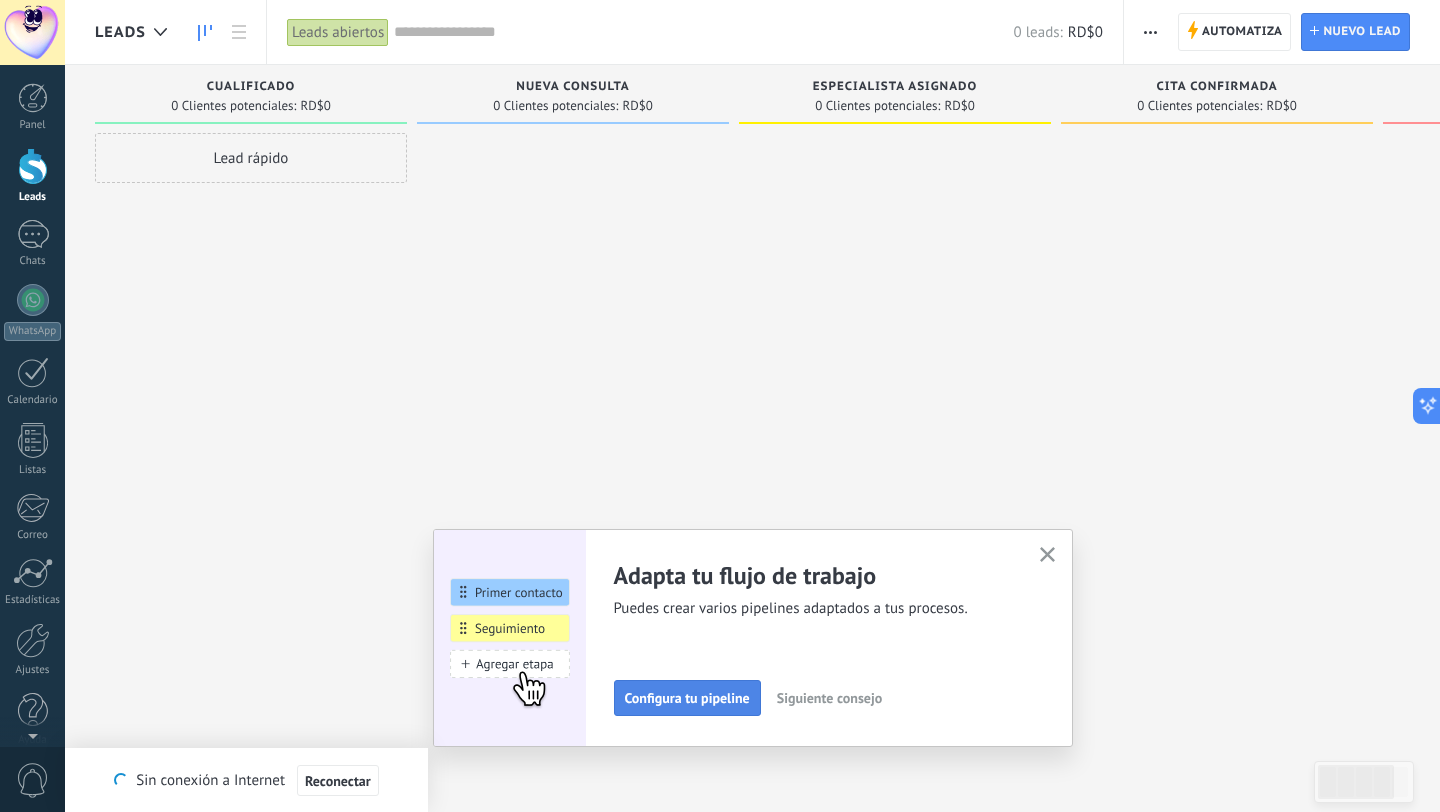 click on "Configura tu pipeline" at bounding box center [687, 698] 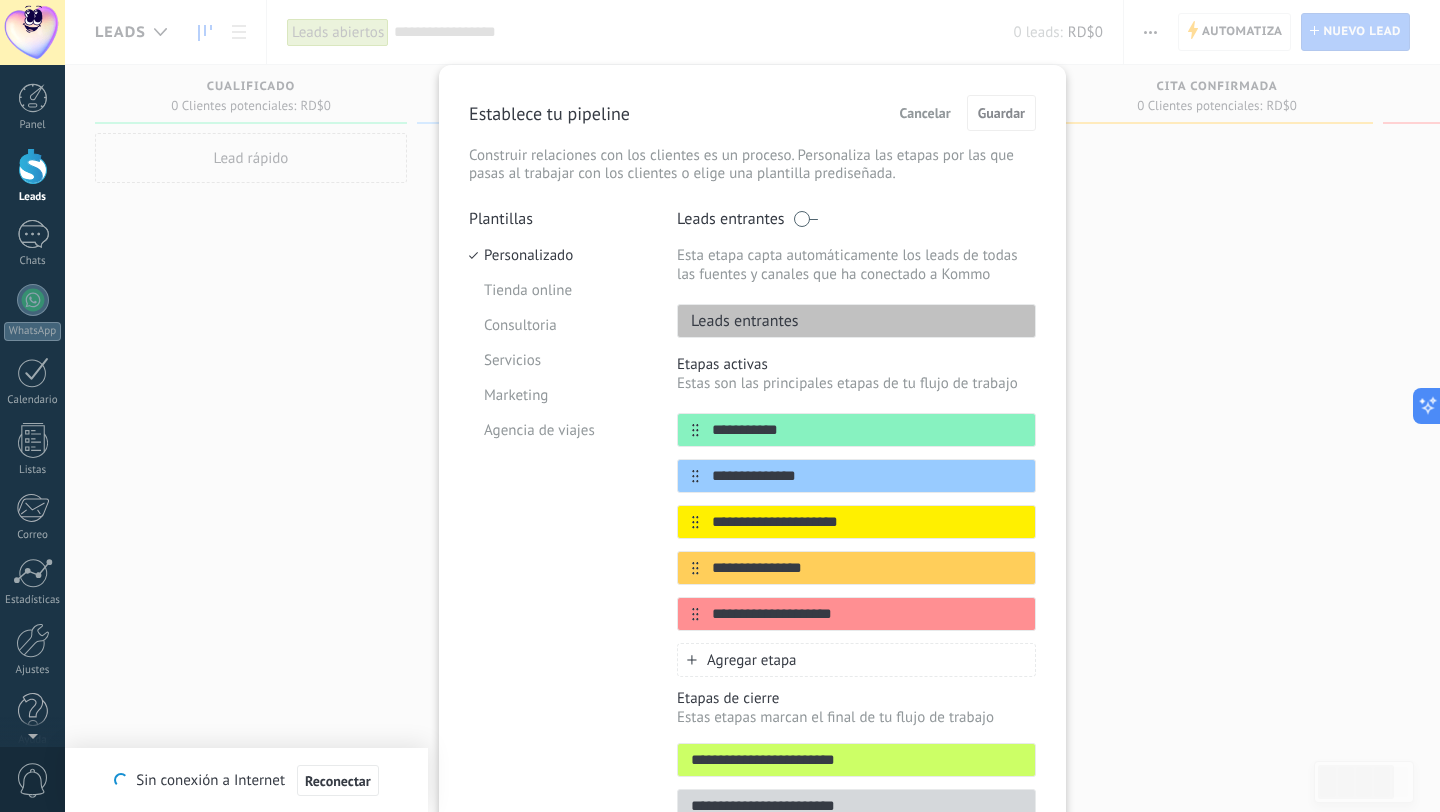 click on "**********" at bounding box center [0, 0] 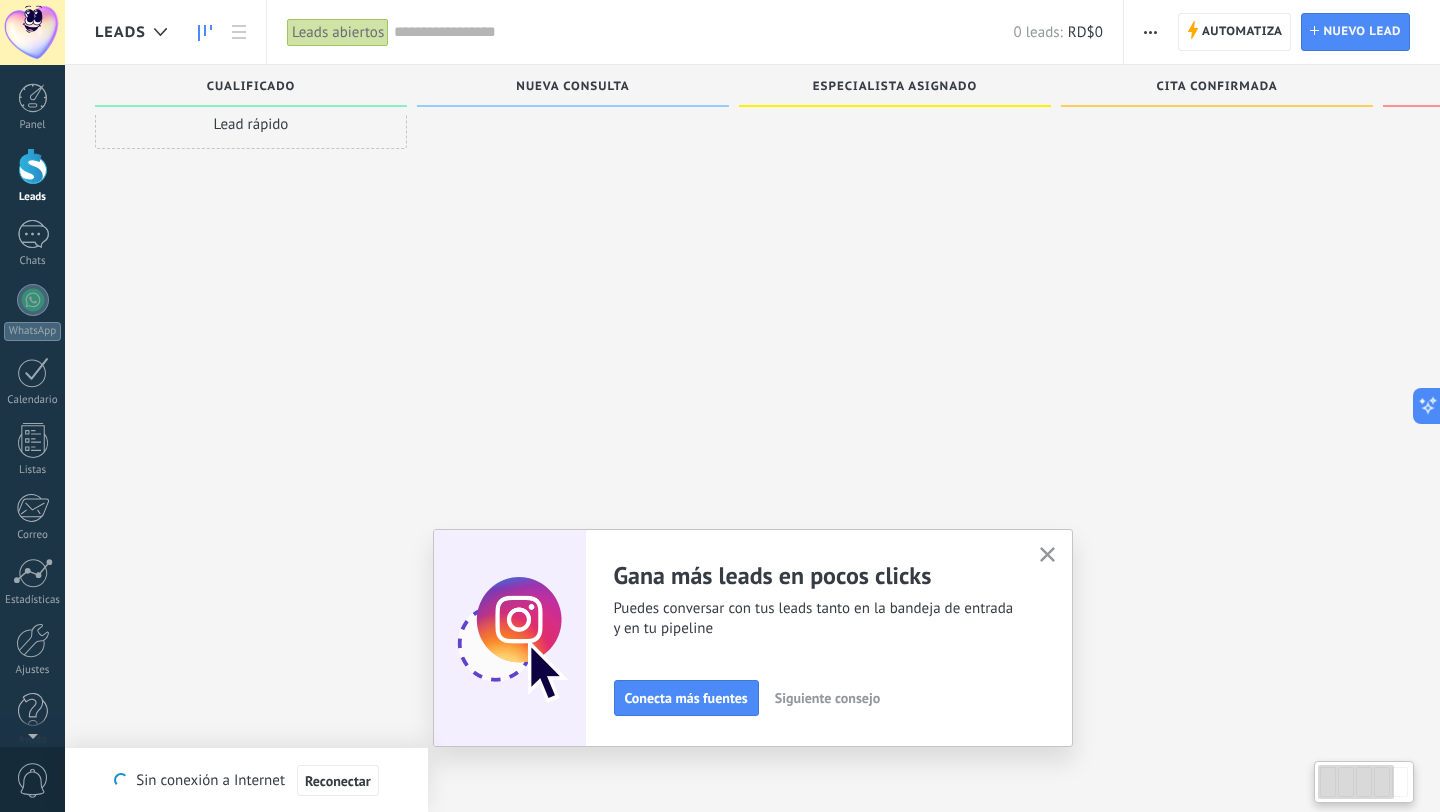 scroll, scrollTop: 0, scrollLeft: 0, axis: both 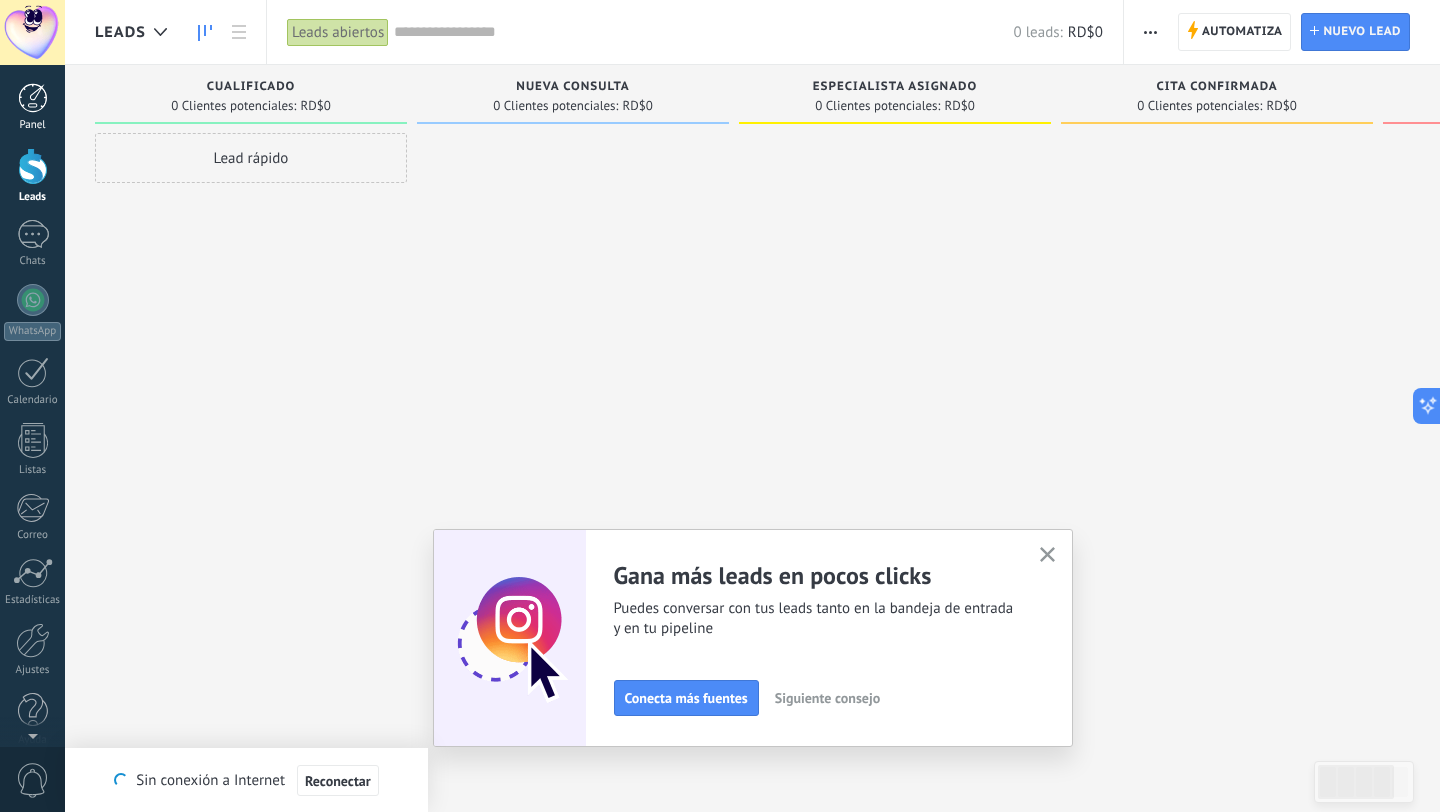 click at bounding box center [33, 98] 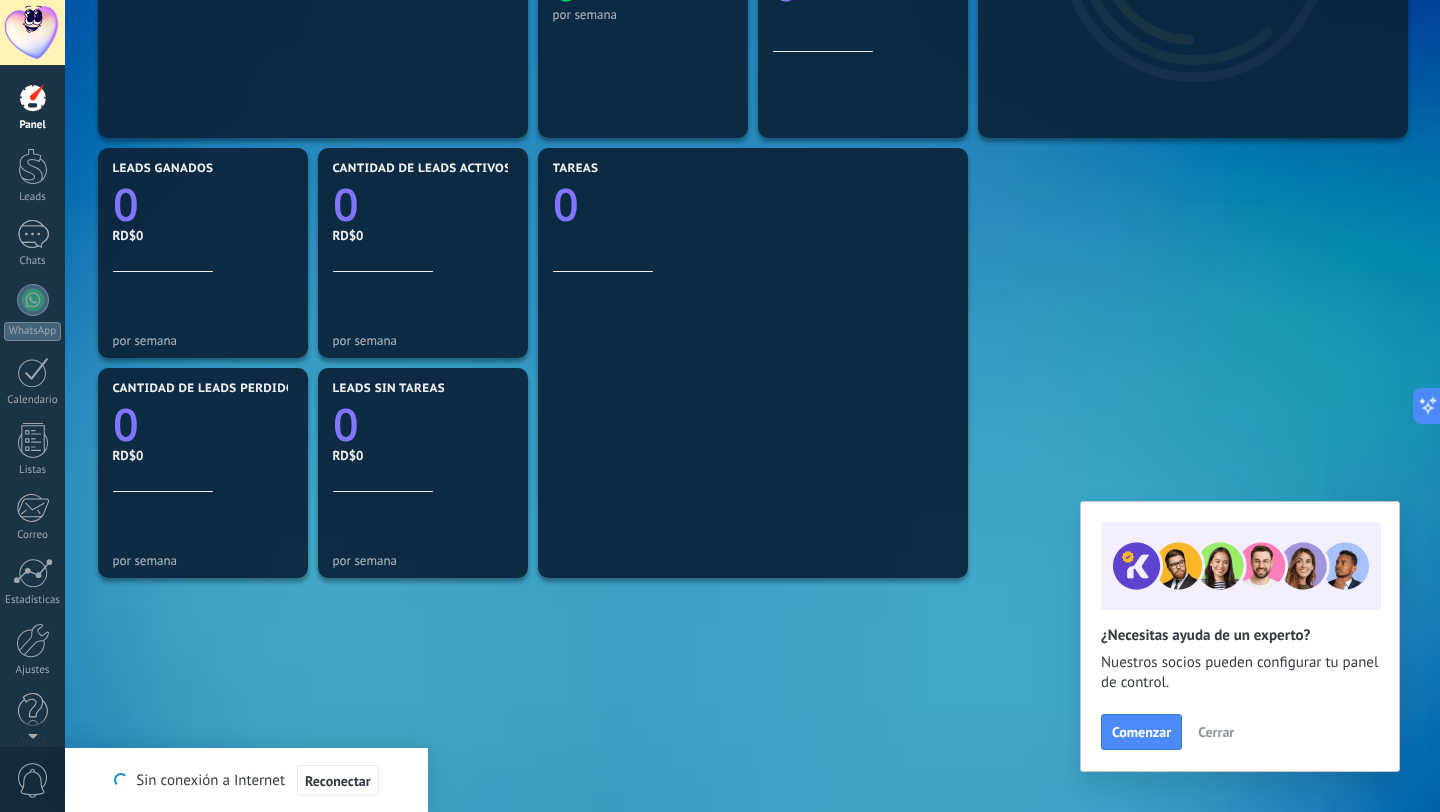 scroll, scrollTop: 603, scrollLeft: 0, axis: vertical 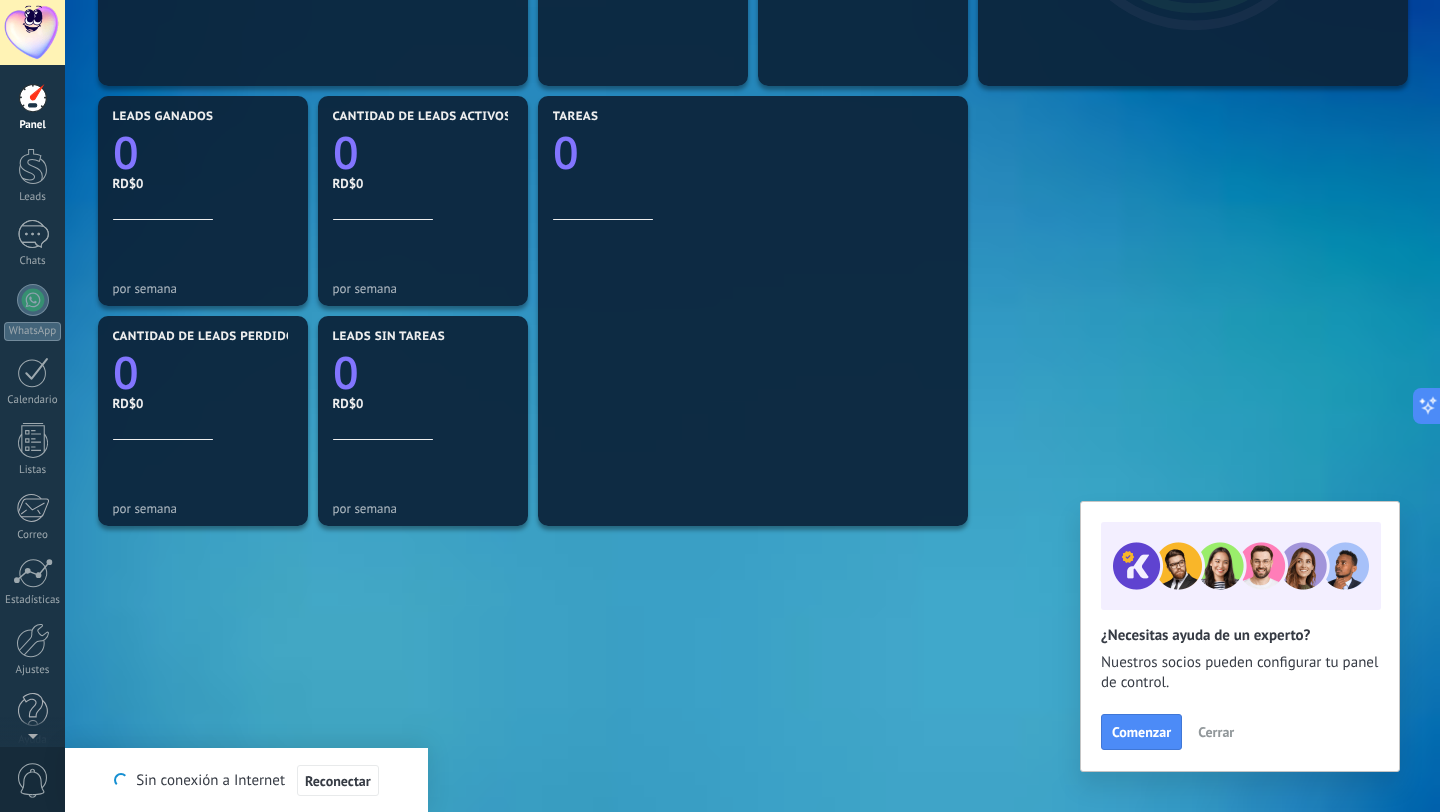 click on "Cerrar" at bounding box center (1216, 732) 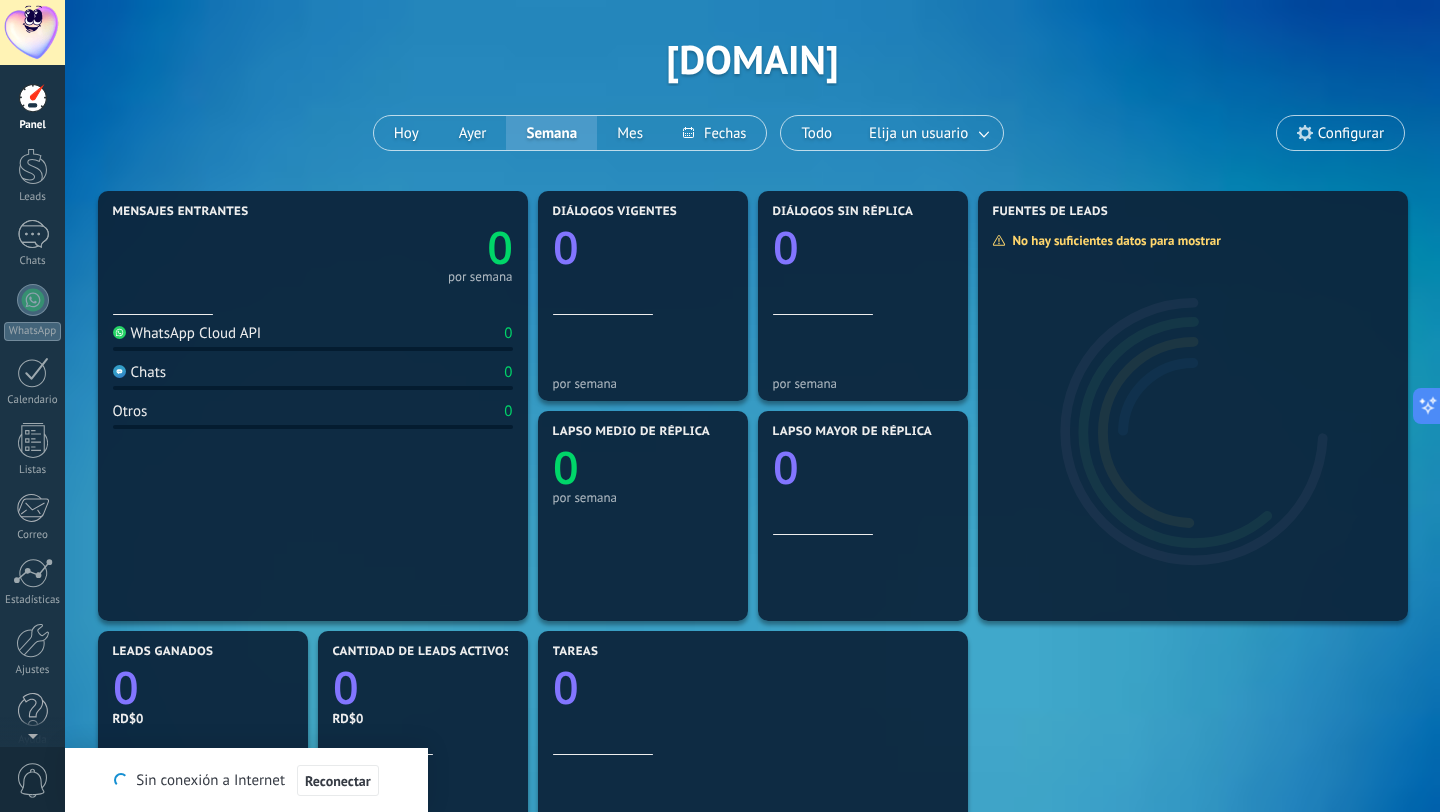 scroll, scrollTop: 0, scrollLeft: 0, axis: both 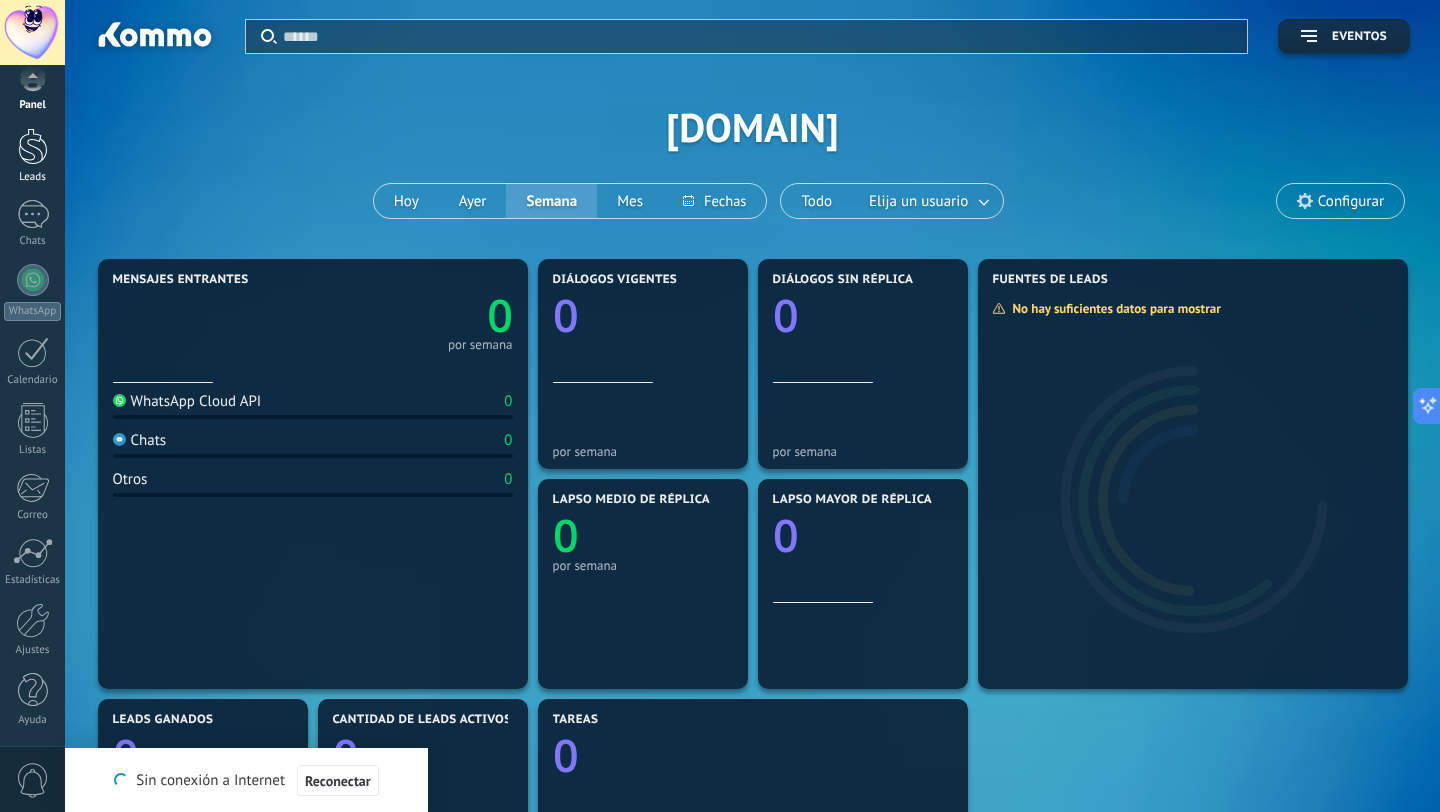 click at bounding box center (33, 146) 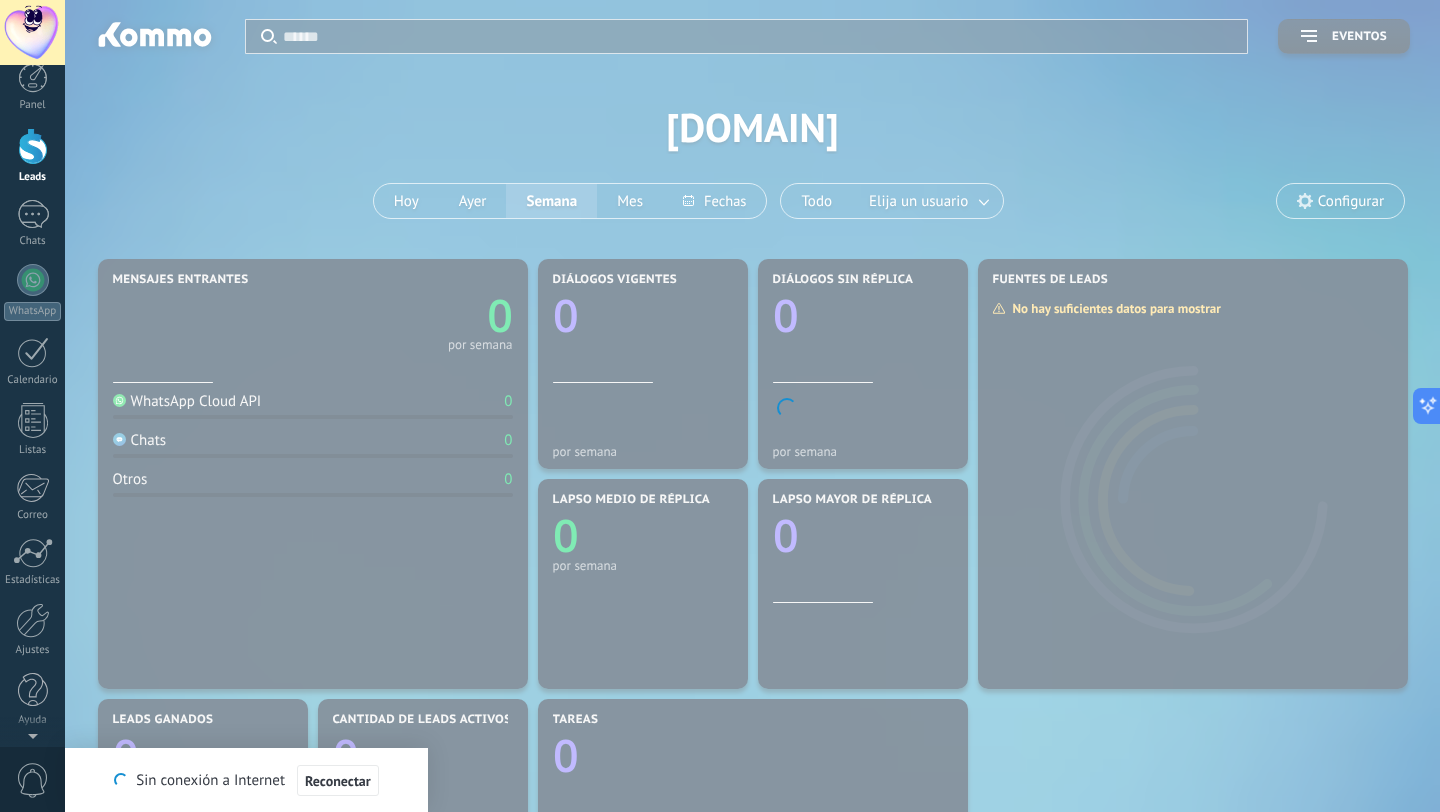 scroll, scrollTop: 0, scrollLeft: 0, axis: both 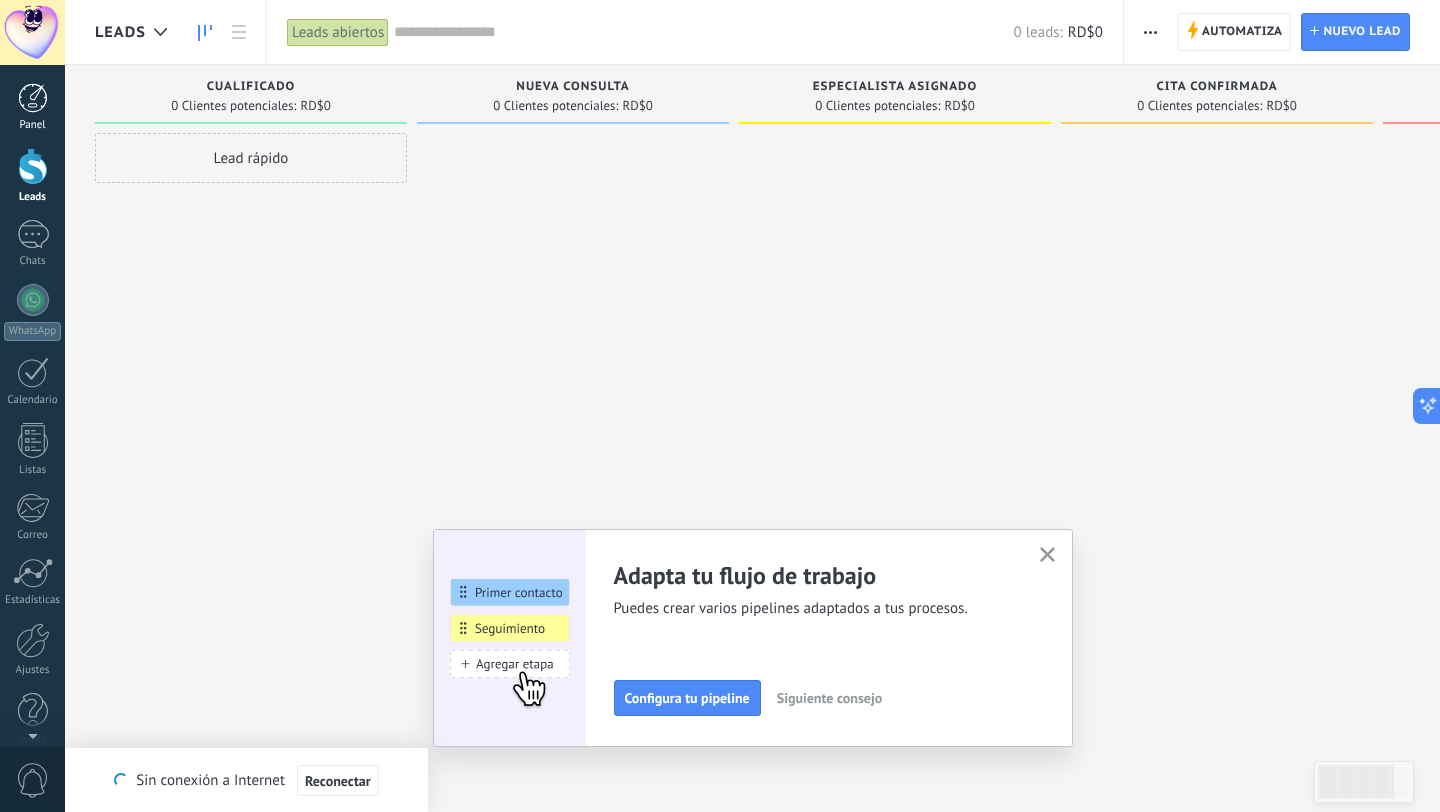 click on "Panel" at bounding box center (32, 107) 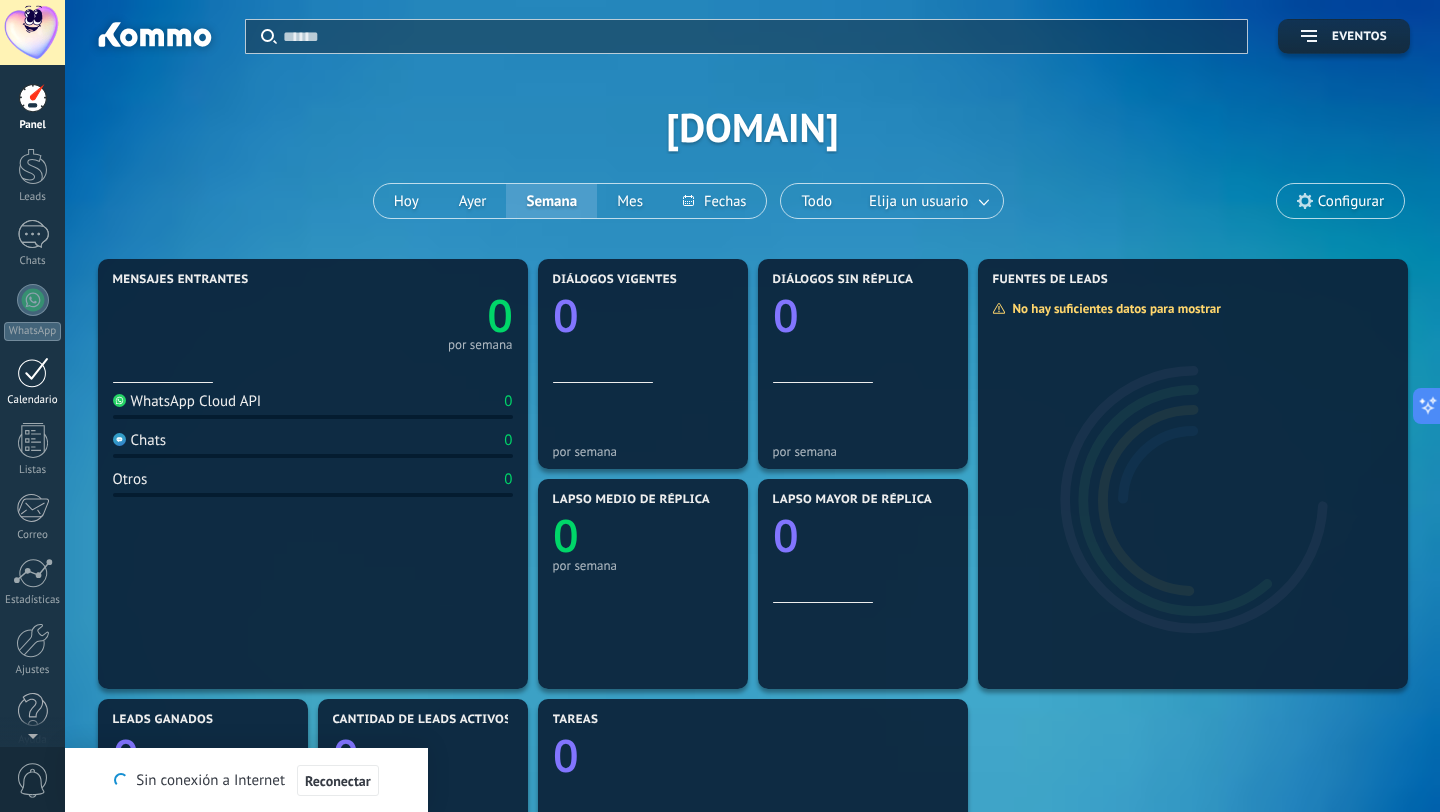 click on "Calendario" at bounding box center [33, 400] 